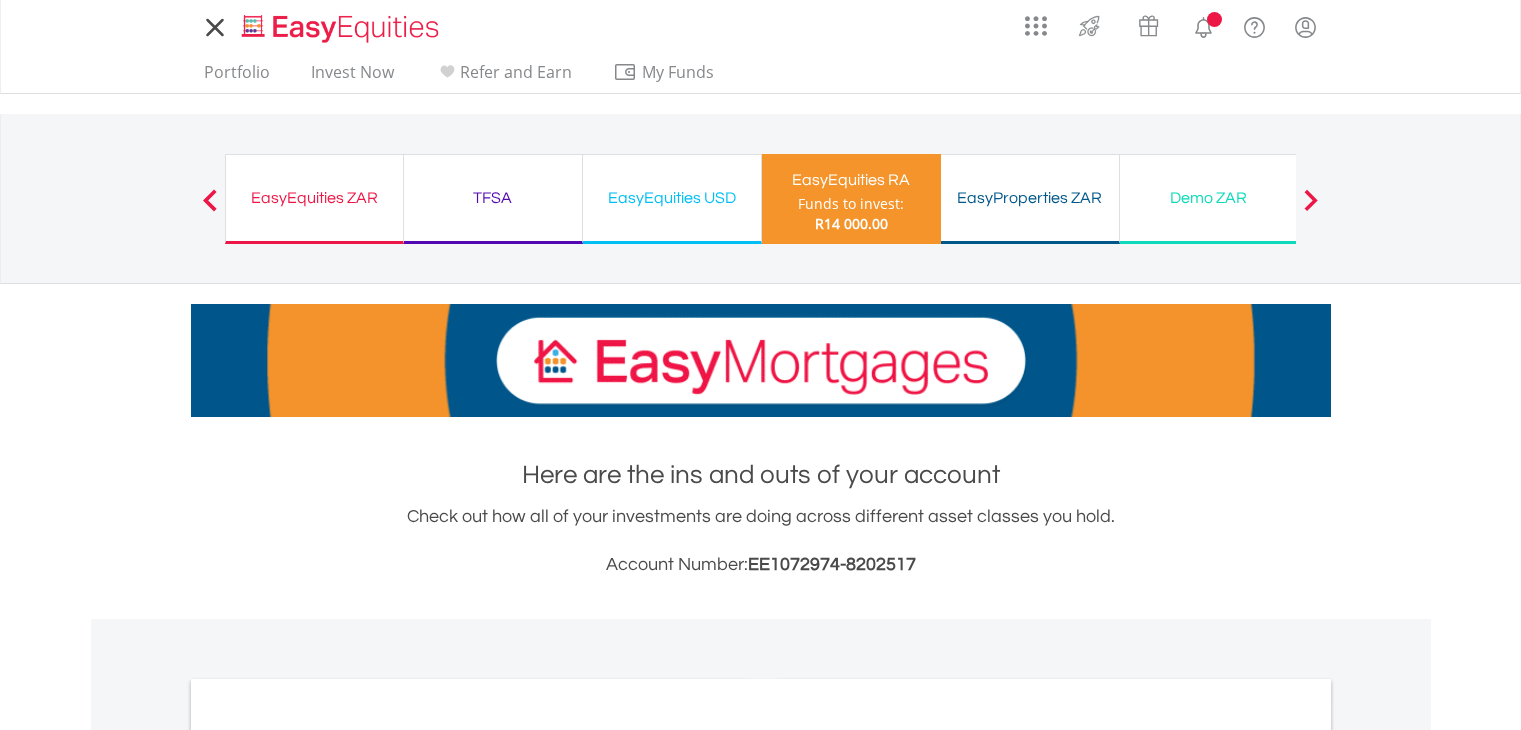 scroll, scrollTop: 0, scrollLeft: 0, axis: both 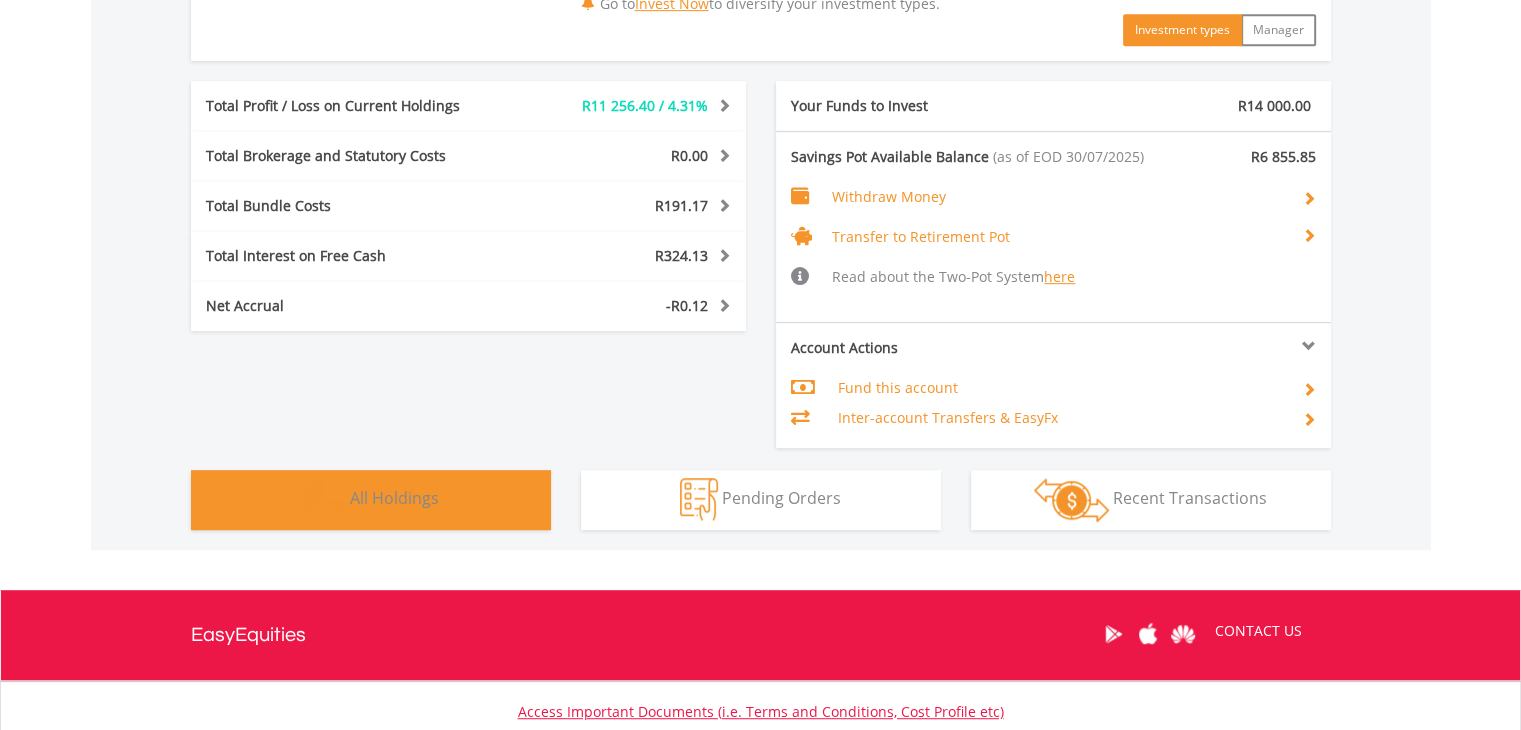 click on "All Holdings" at bounding box center (394, 498) 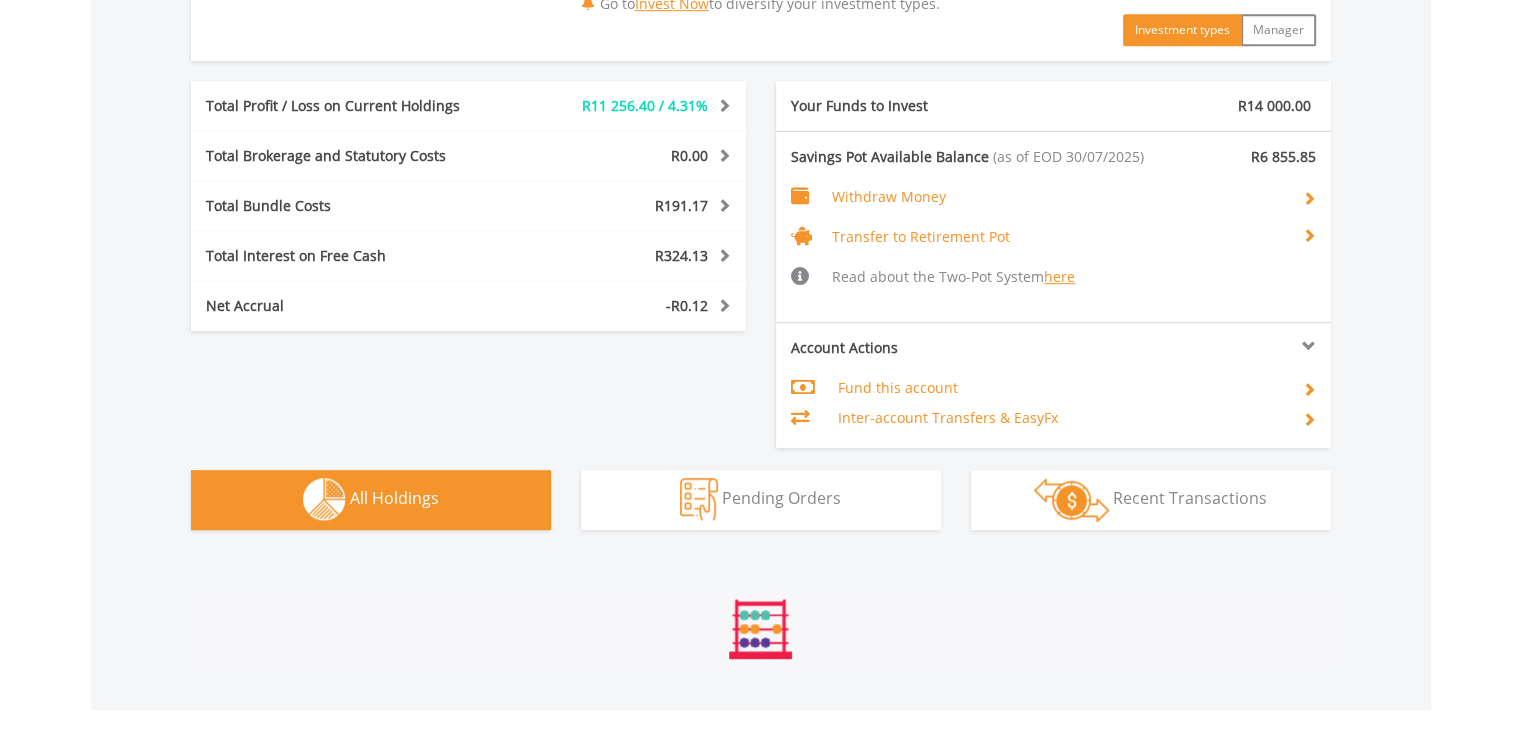 scroll, scrollTop: 1638, scrollLeft: 0, axis: vertical 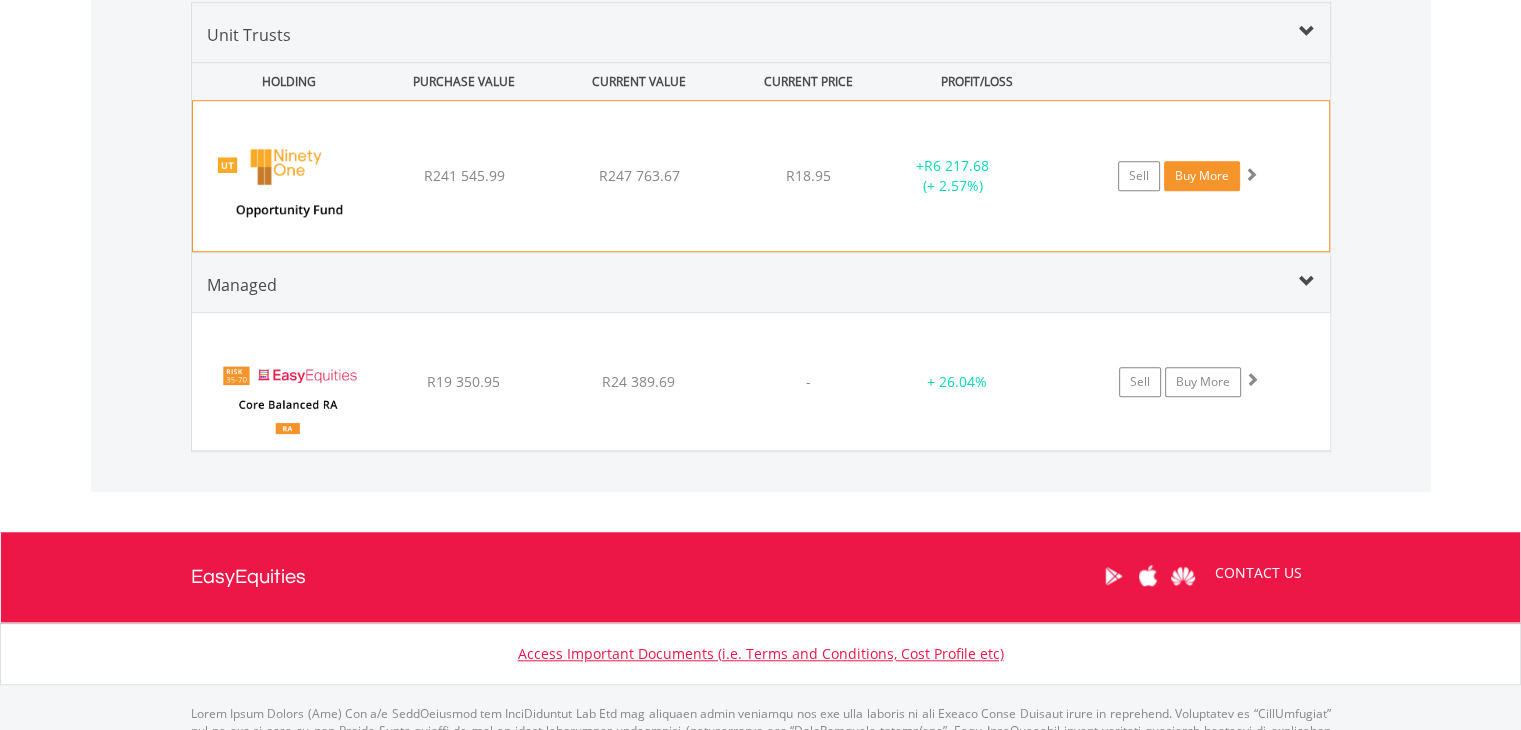click on "Buy More" at bounding box center (1202, 176) 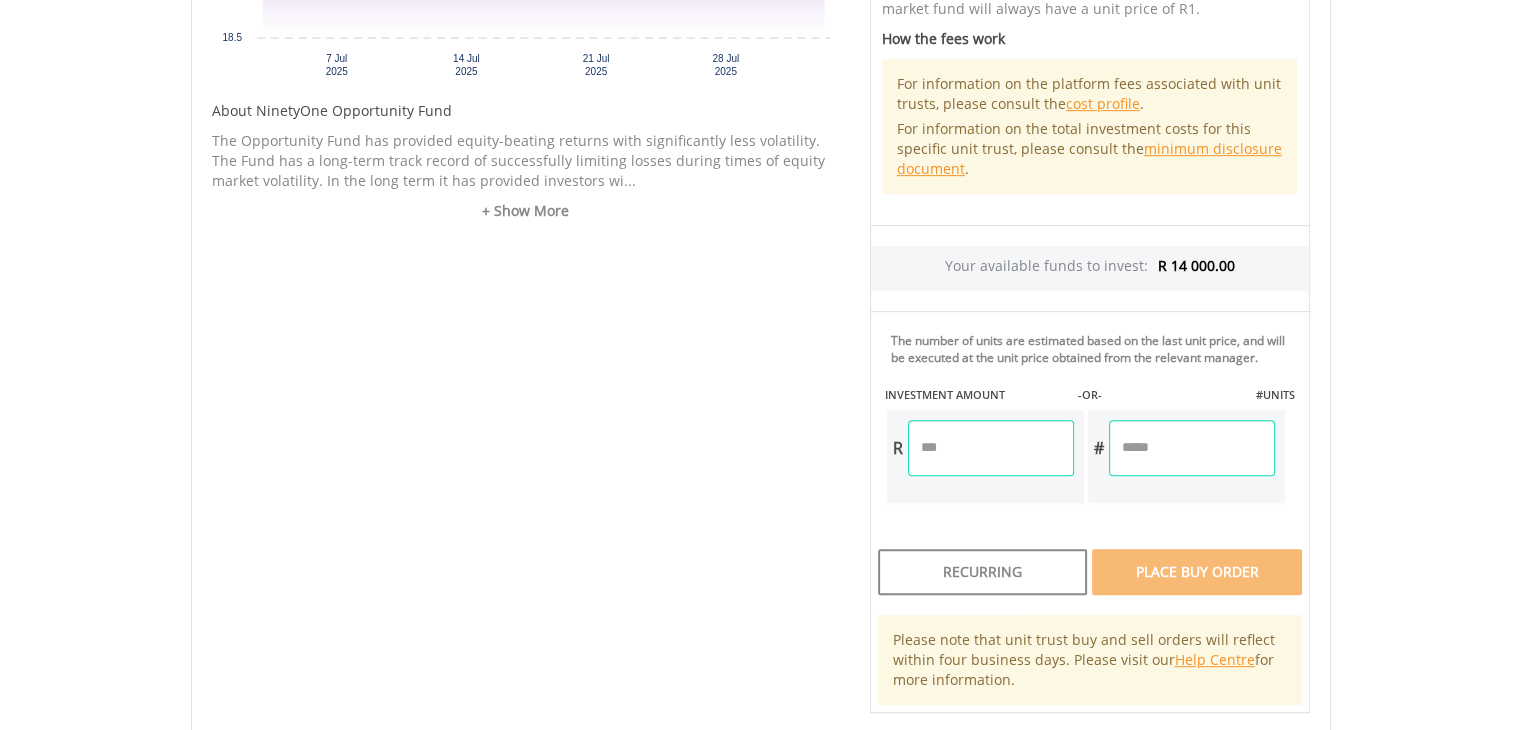 scroll, scrollTop: 951, scrollLeft: 0, axis: vertical 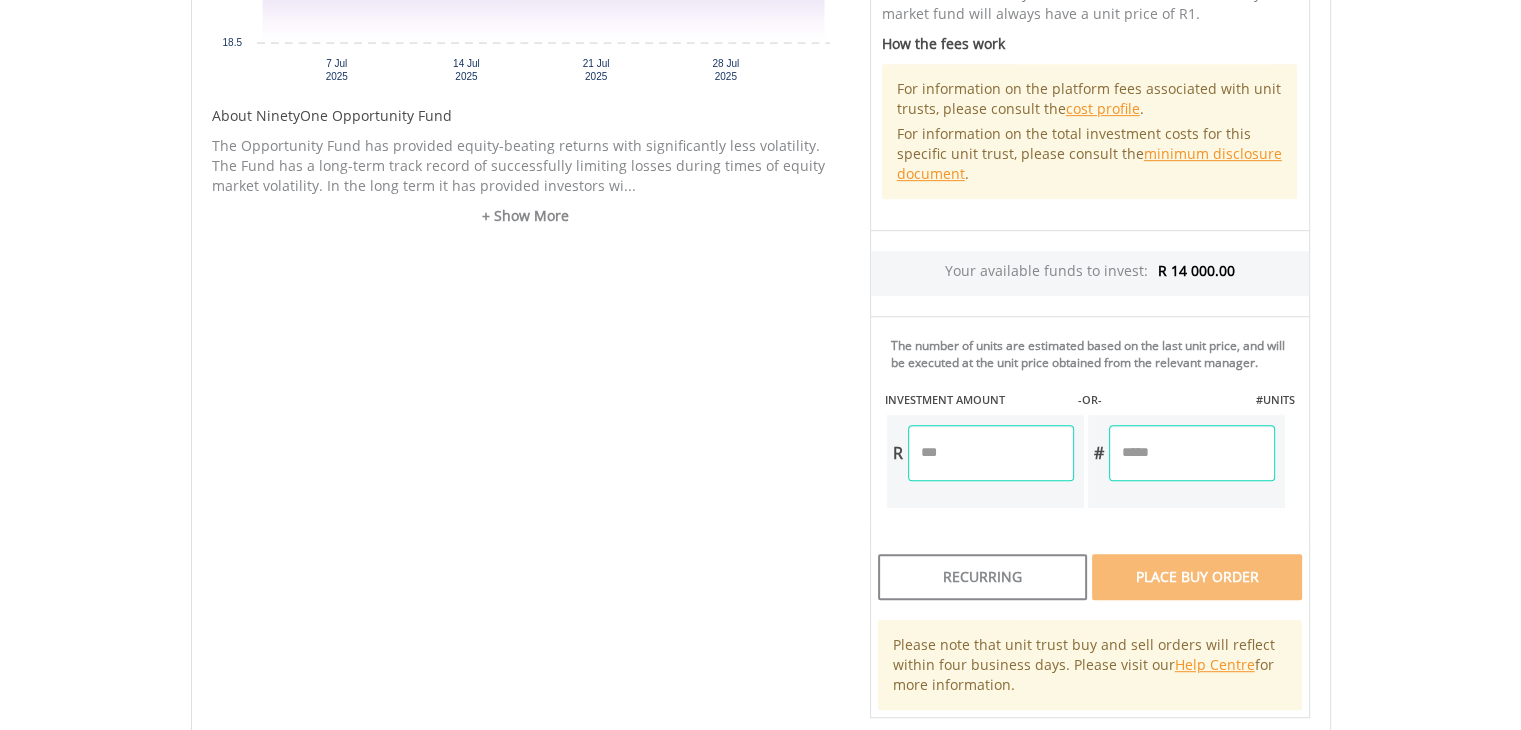 click at bounding box center [991, 453] 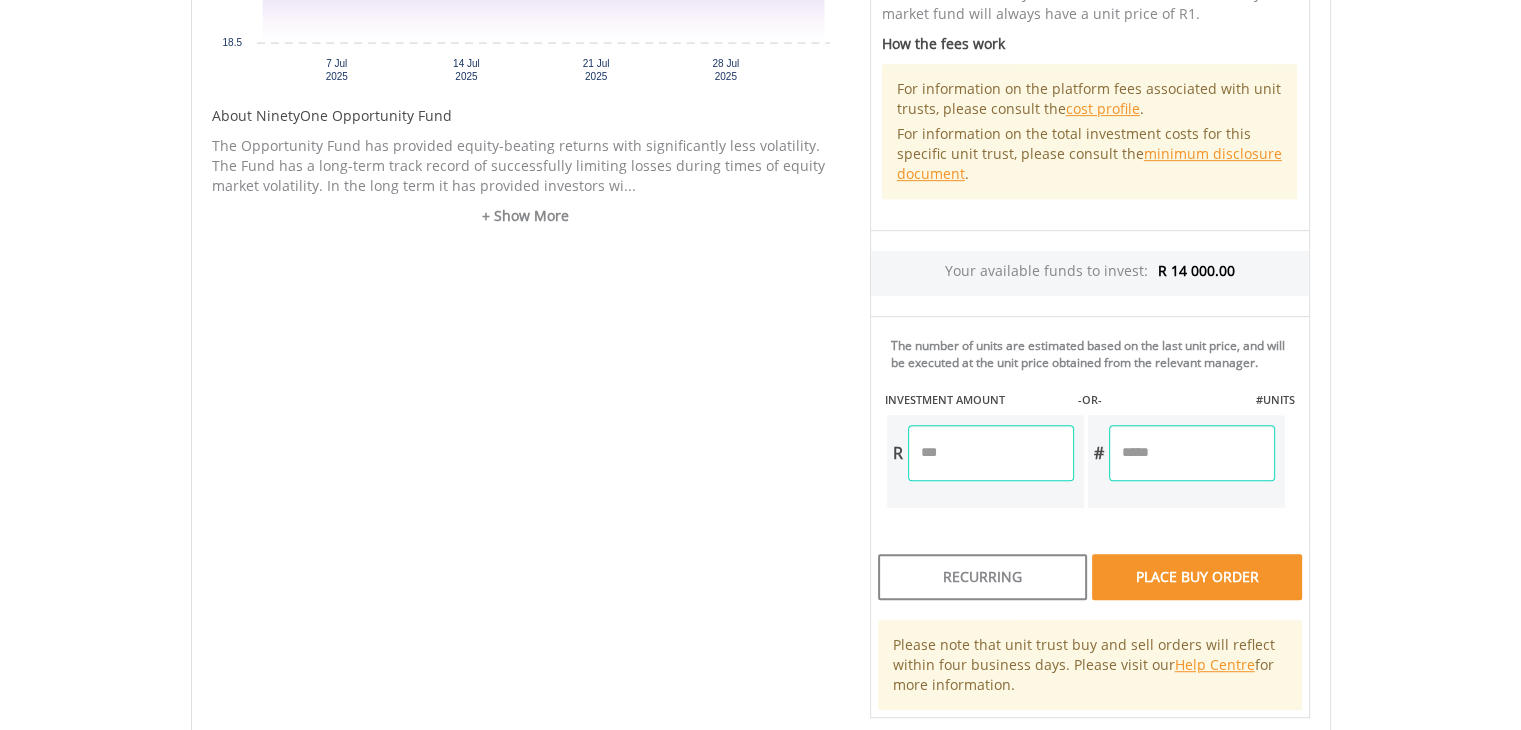type on "*****" 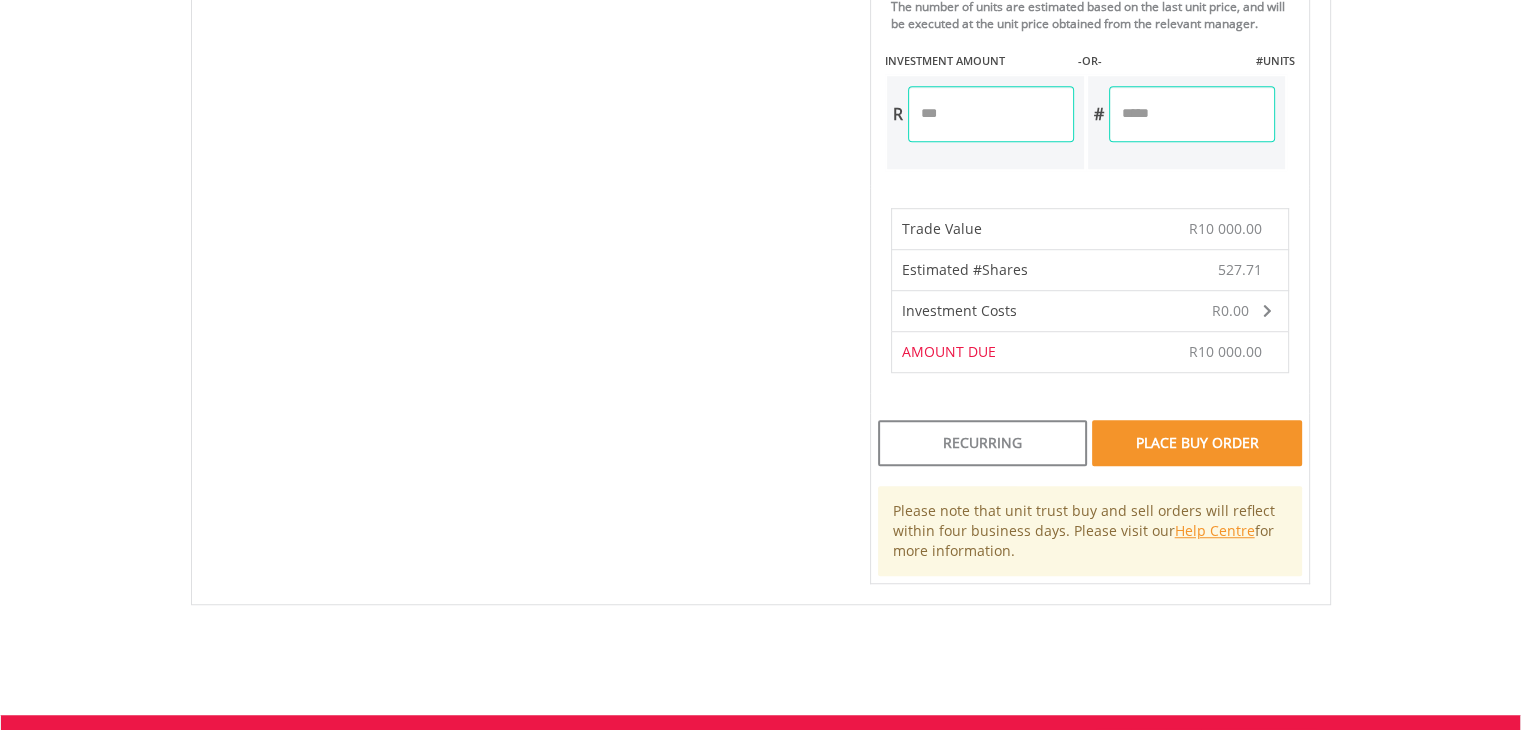 scroll, scrollTop: 1294, scrollLeft: 0, axis: vertical 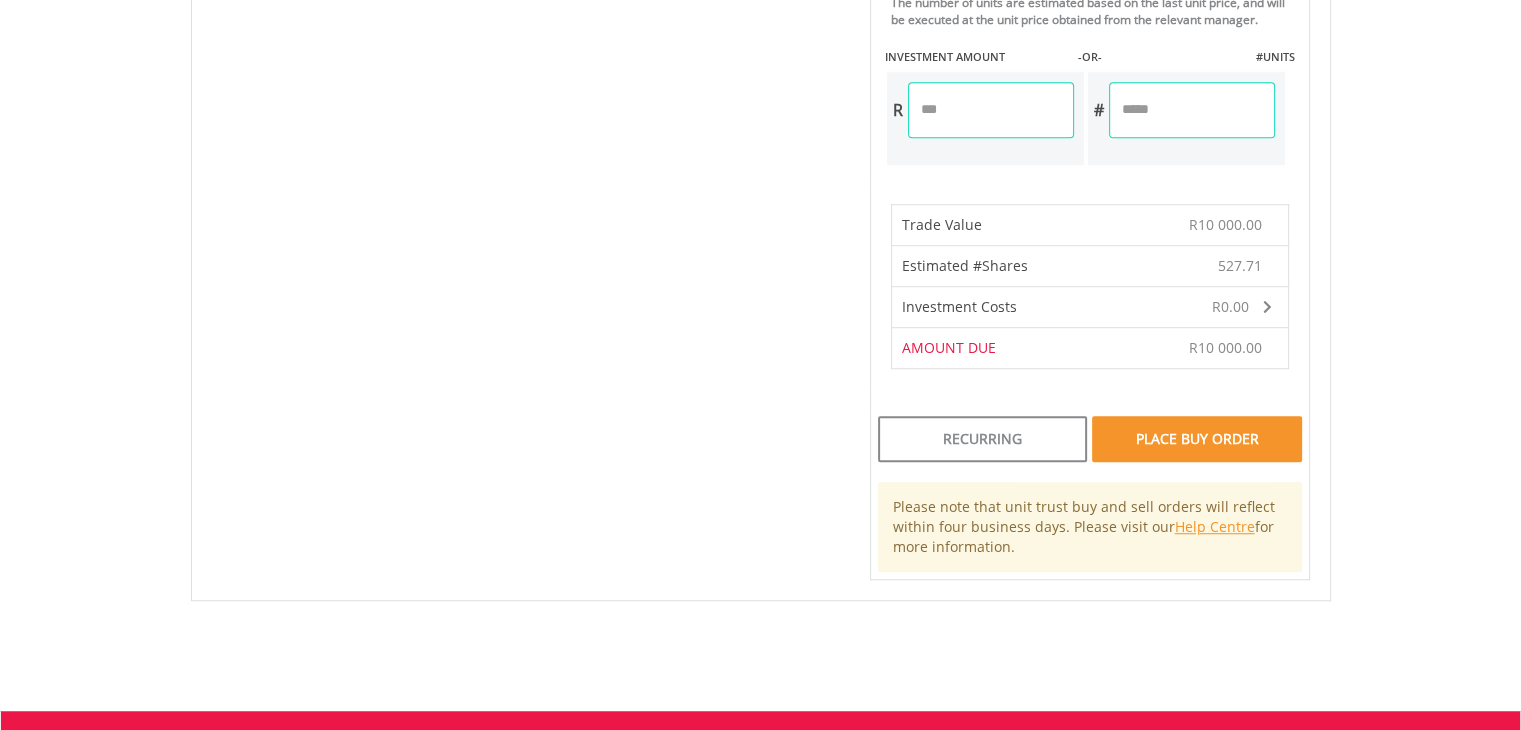 click on "Place Buy Order" at bounding box center (1196, 439) 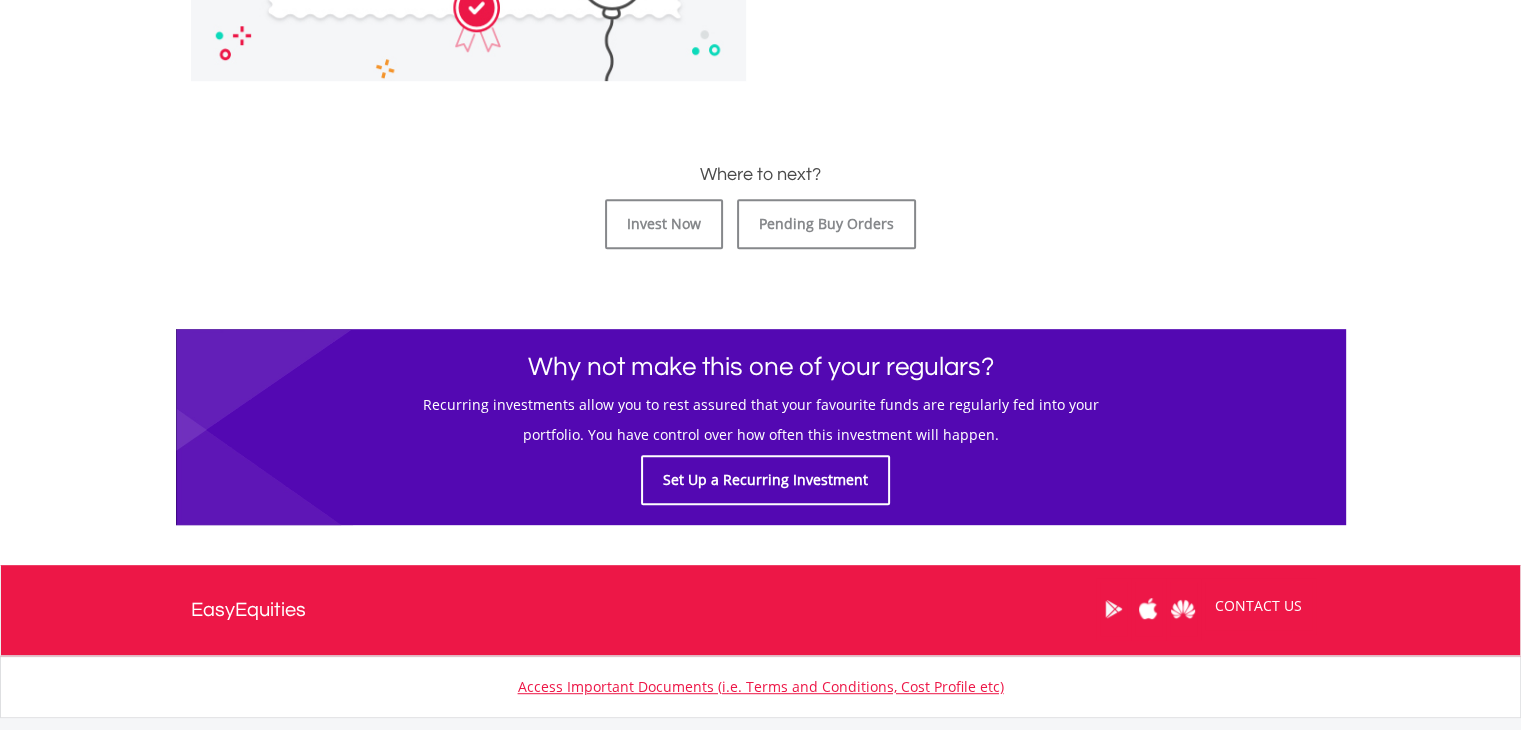 scroll, scrollTop: 891, scrollLeft: 0, axis: vertical 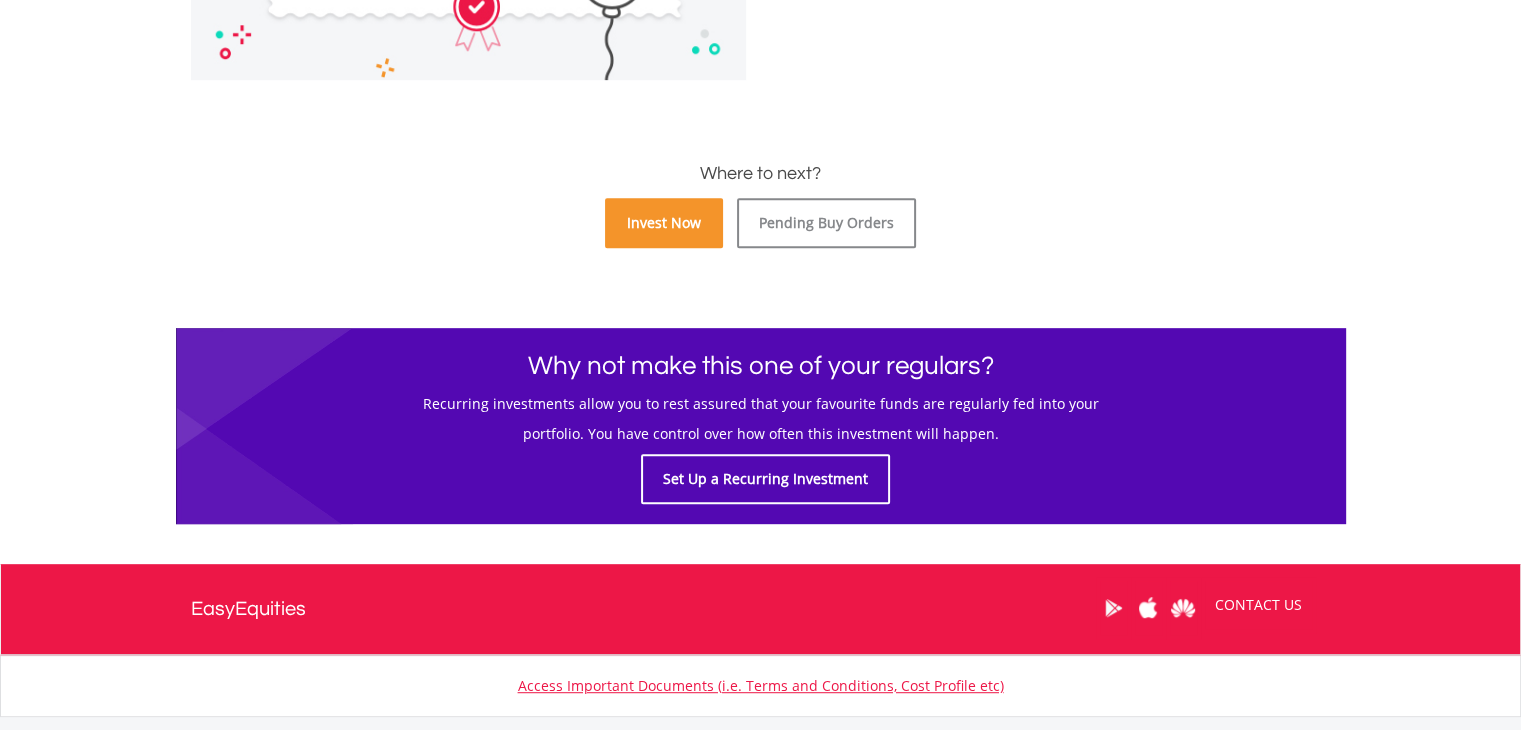 click on "Invest Now" at bounding box center (664, 223) 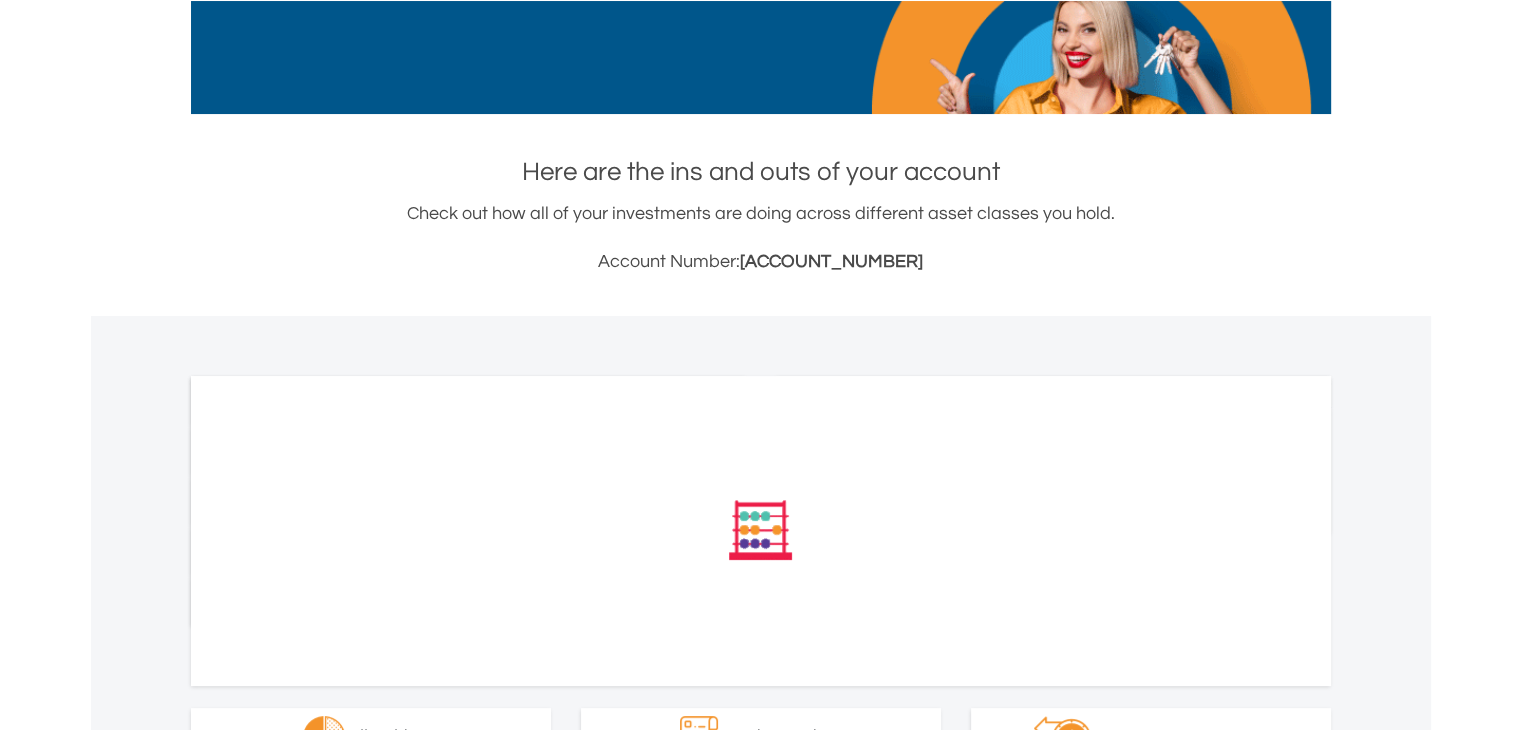 scroll, scrollTop: 304, scrollLeft: 0, axis: vertical 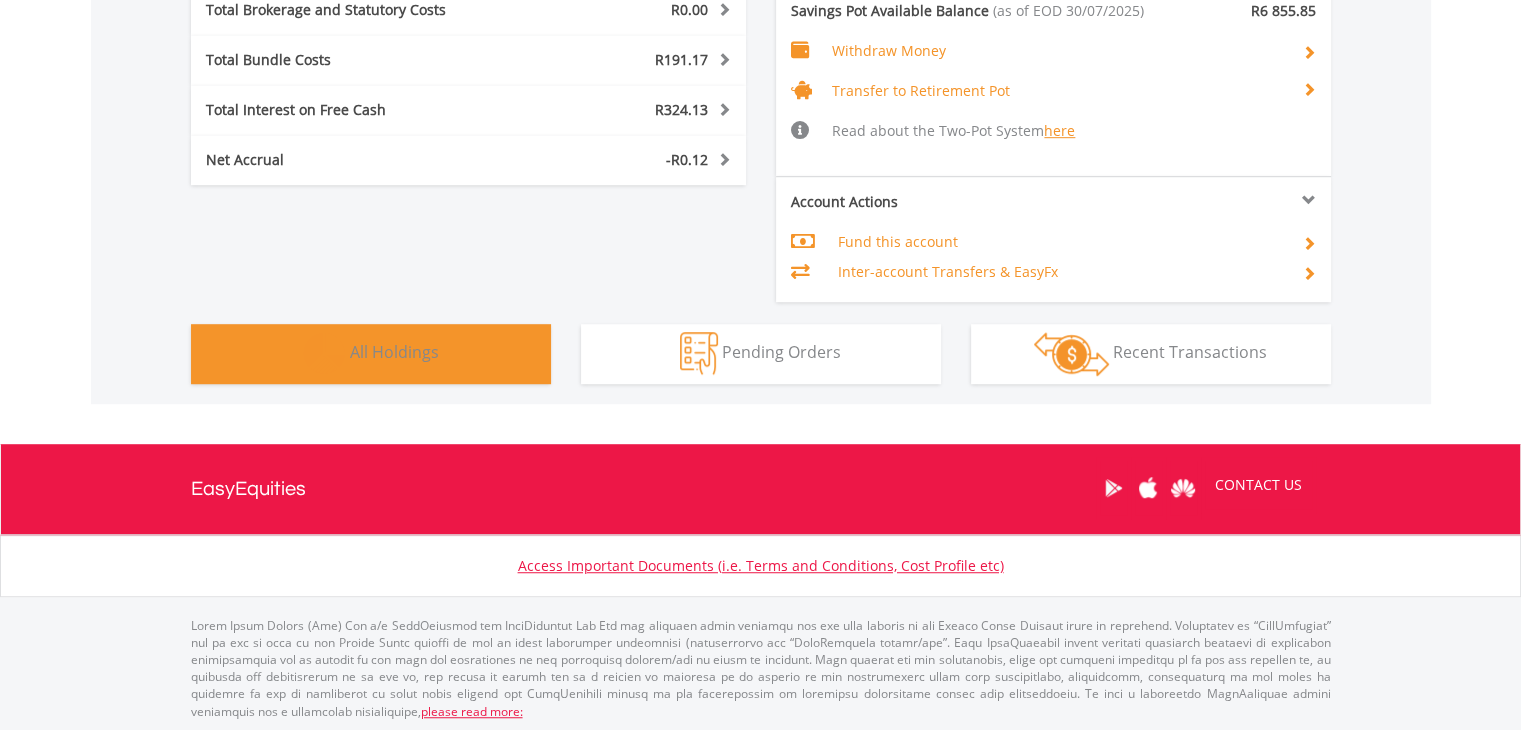 click on "Holdings
All Holdings" at bounding box center (371, 354) 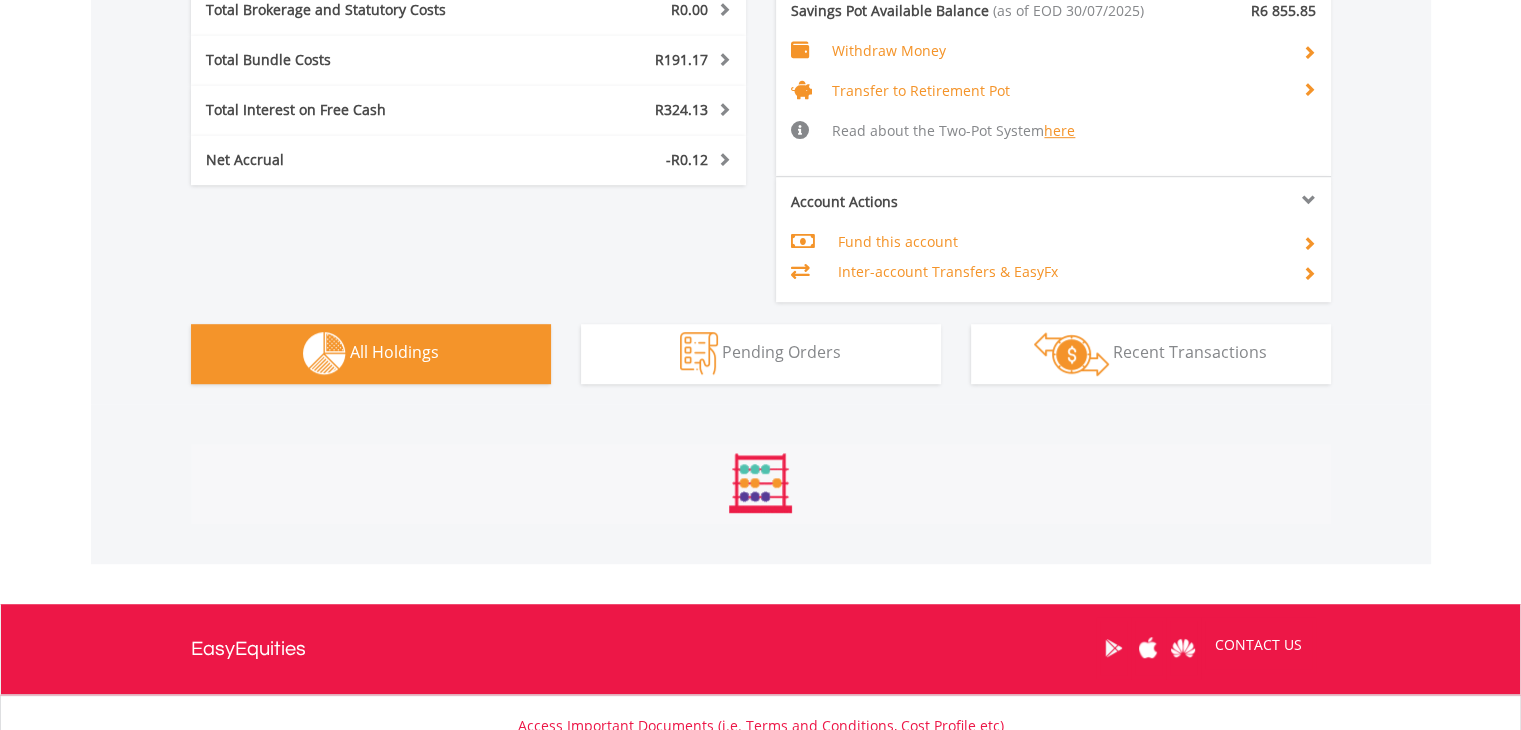 scroll, scrollTop: 1678, scrollLeft: 0, axis: vertical 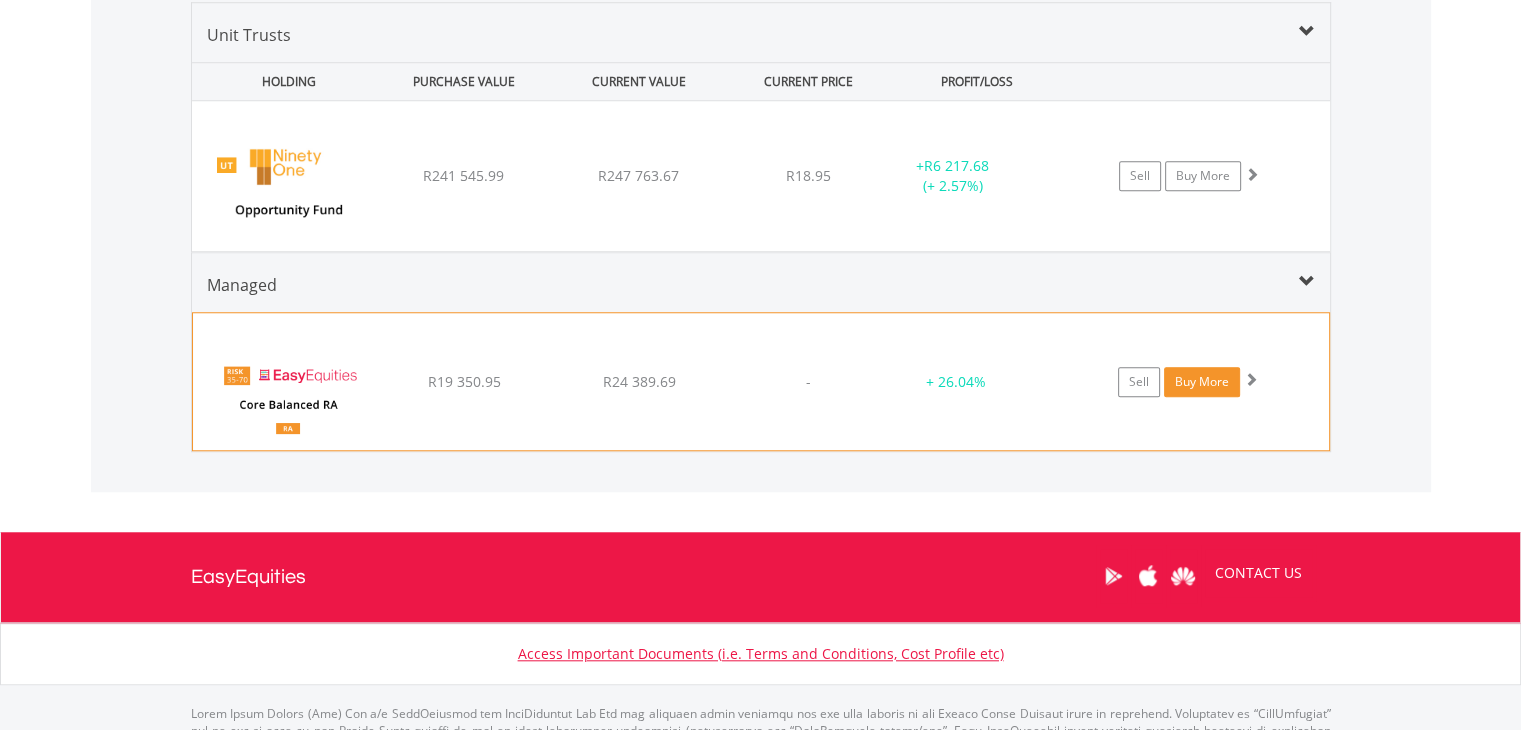 click on "Buy More" at bounding box center (1202, 382) 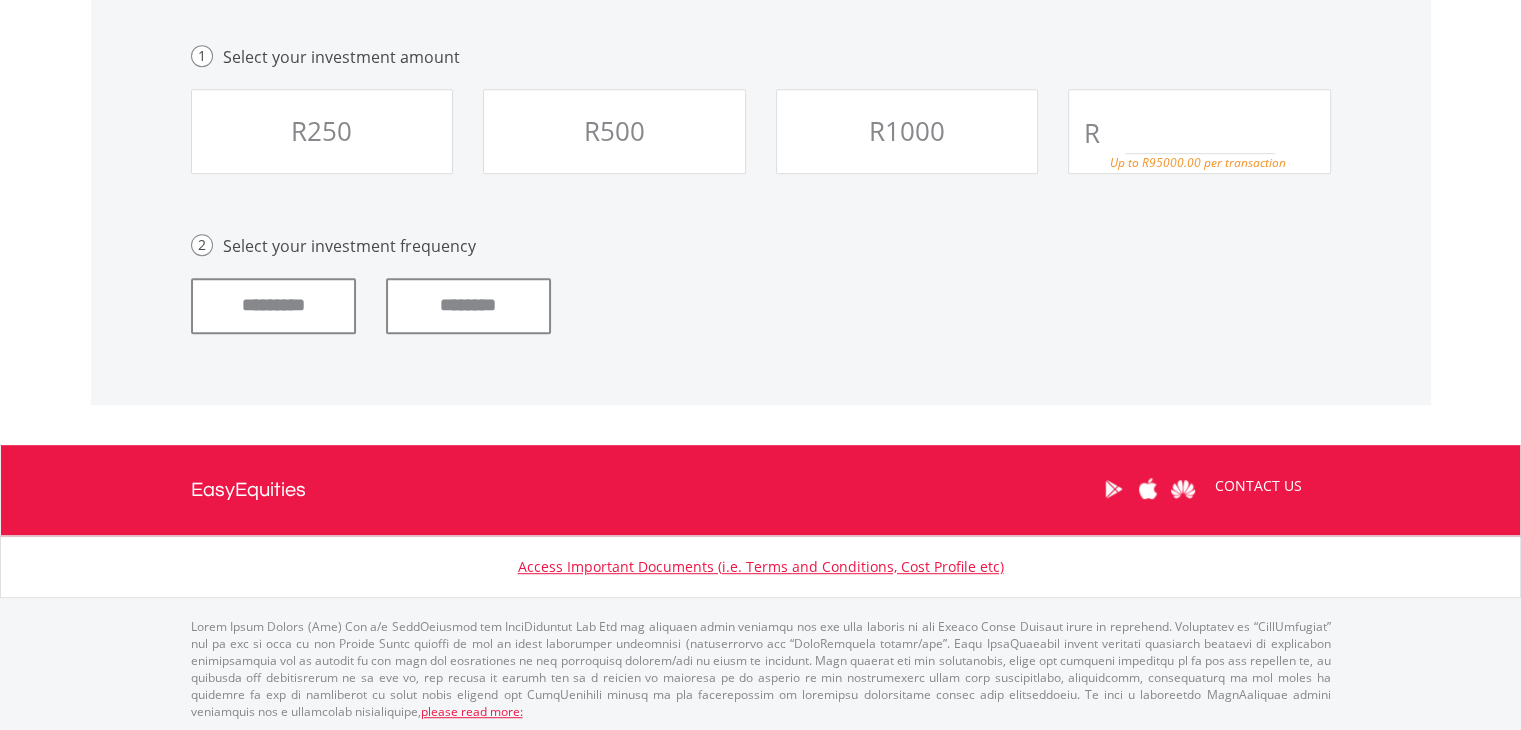 scroll, scrollTop: 970, scrollLeft: 0, axis: vertical 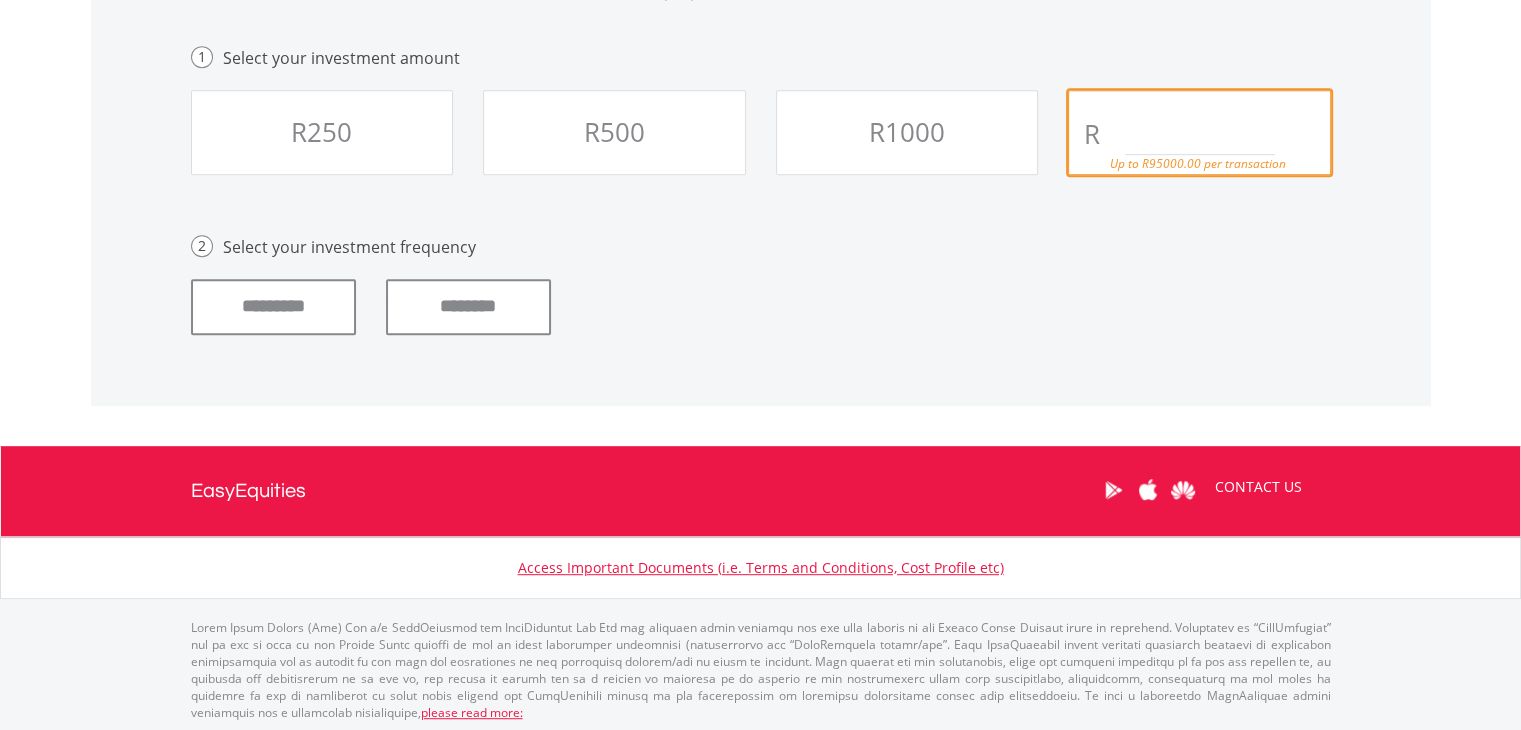 click at bounding box center [1200, 135] 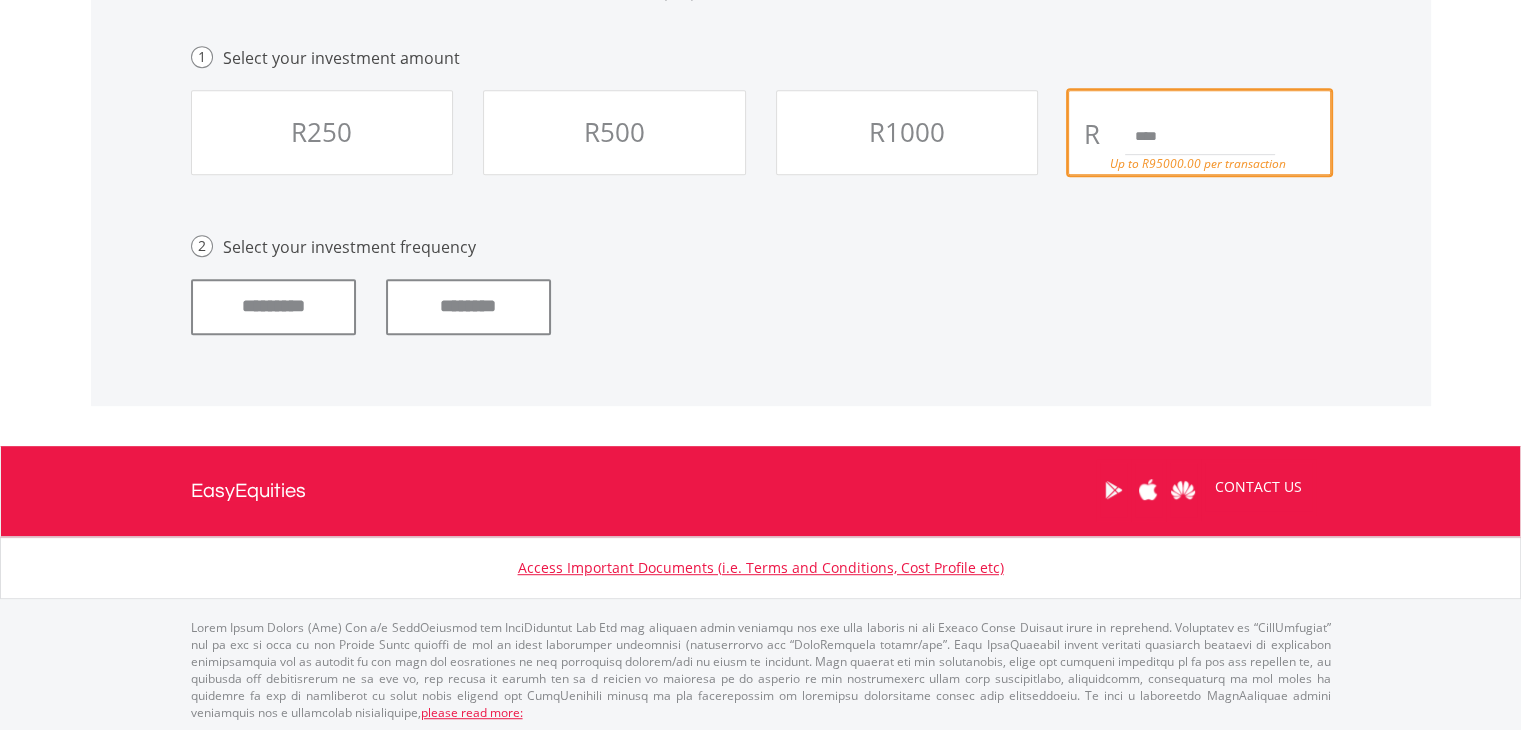 type on "****" 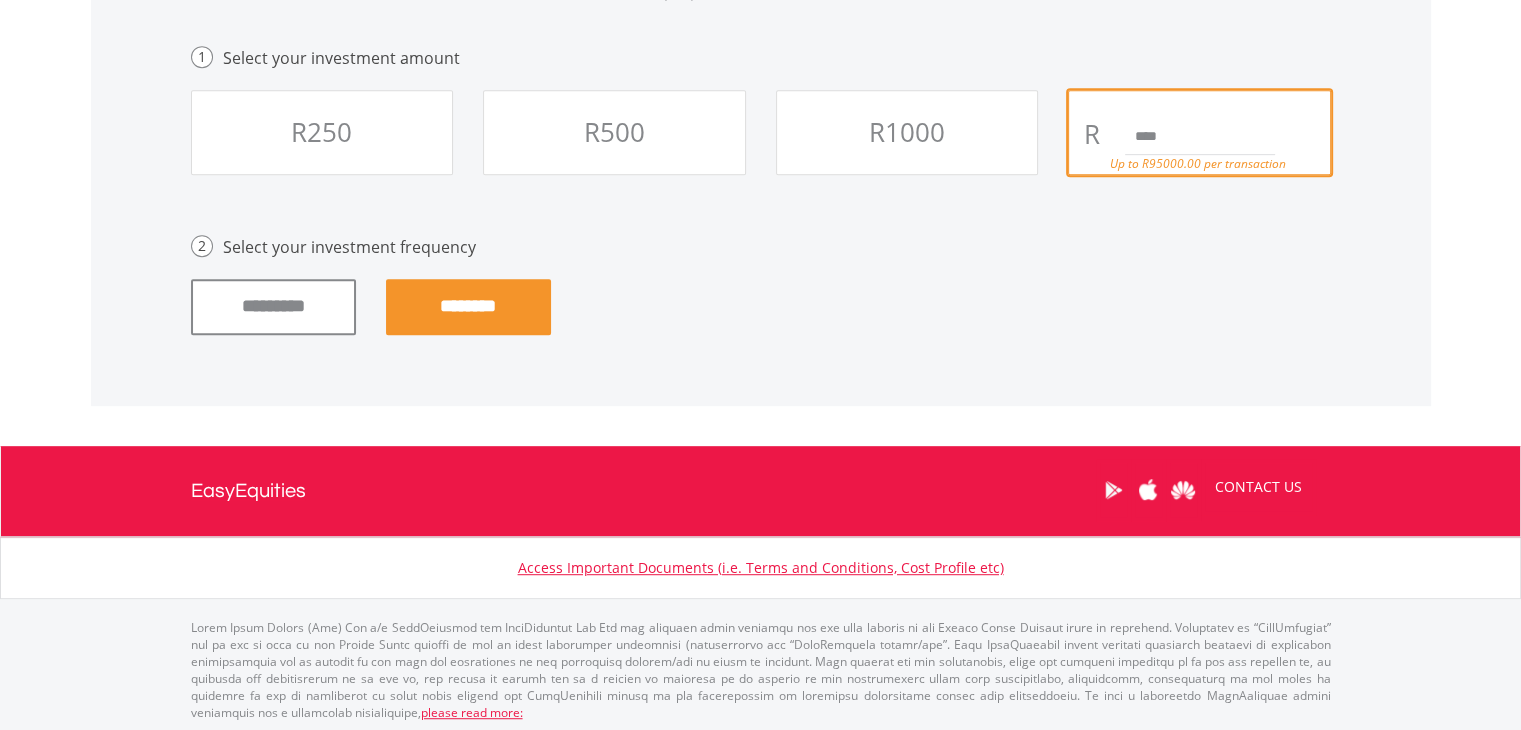 click on "********" at bounding box center (468, 307) 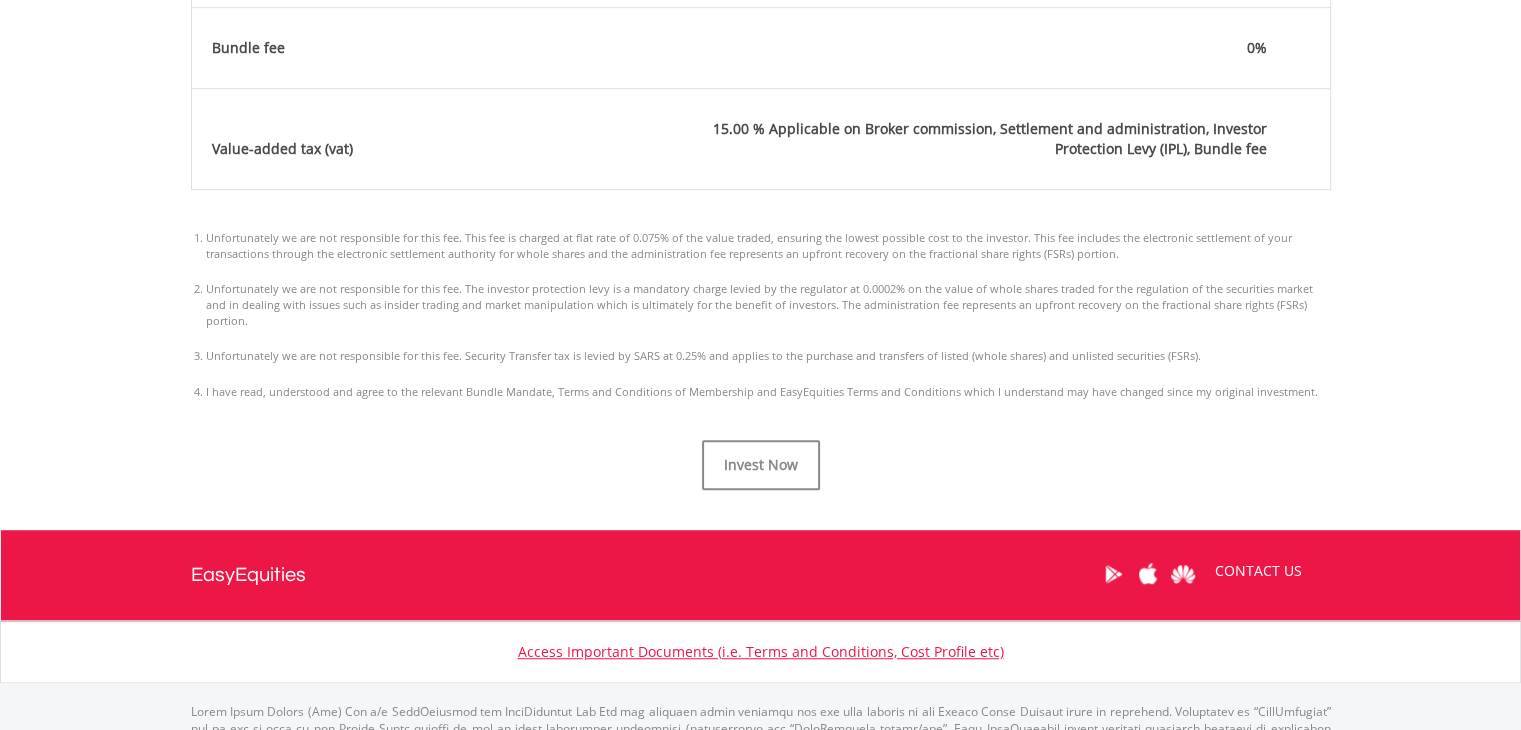 scroll, scrollTop: 1343, scrollLeft: 0, axis: vertical 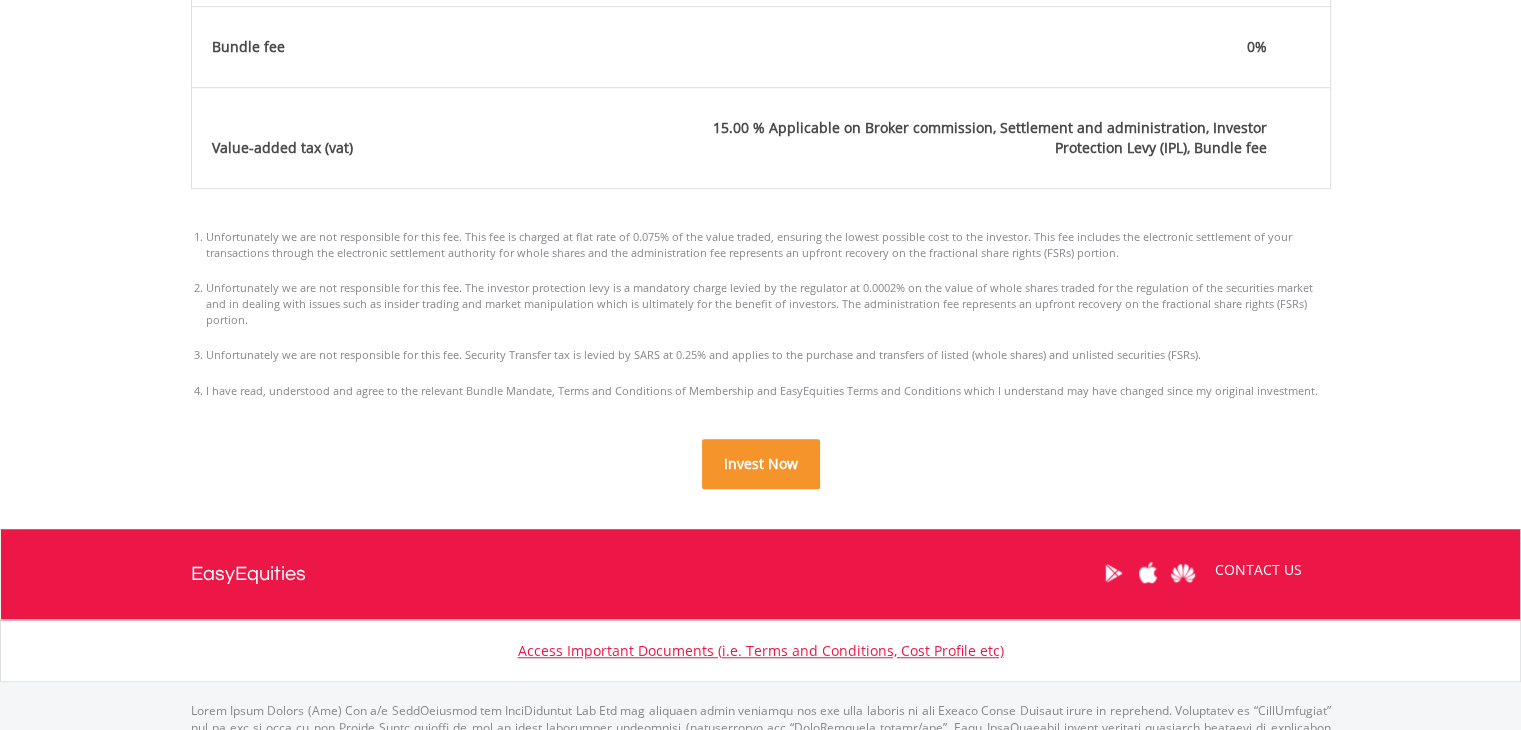click on "Invest Now" at bounding box center (761, 464) 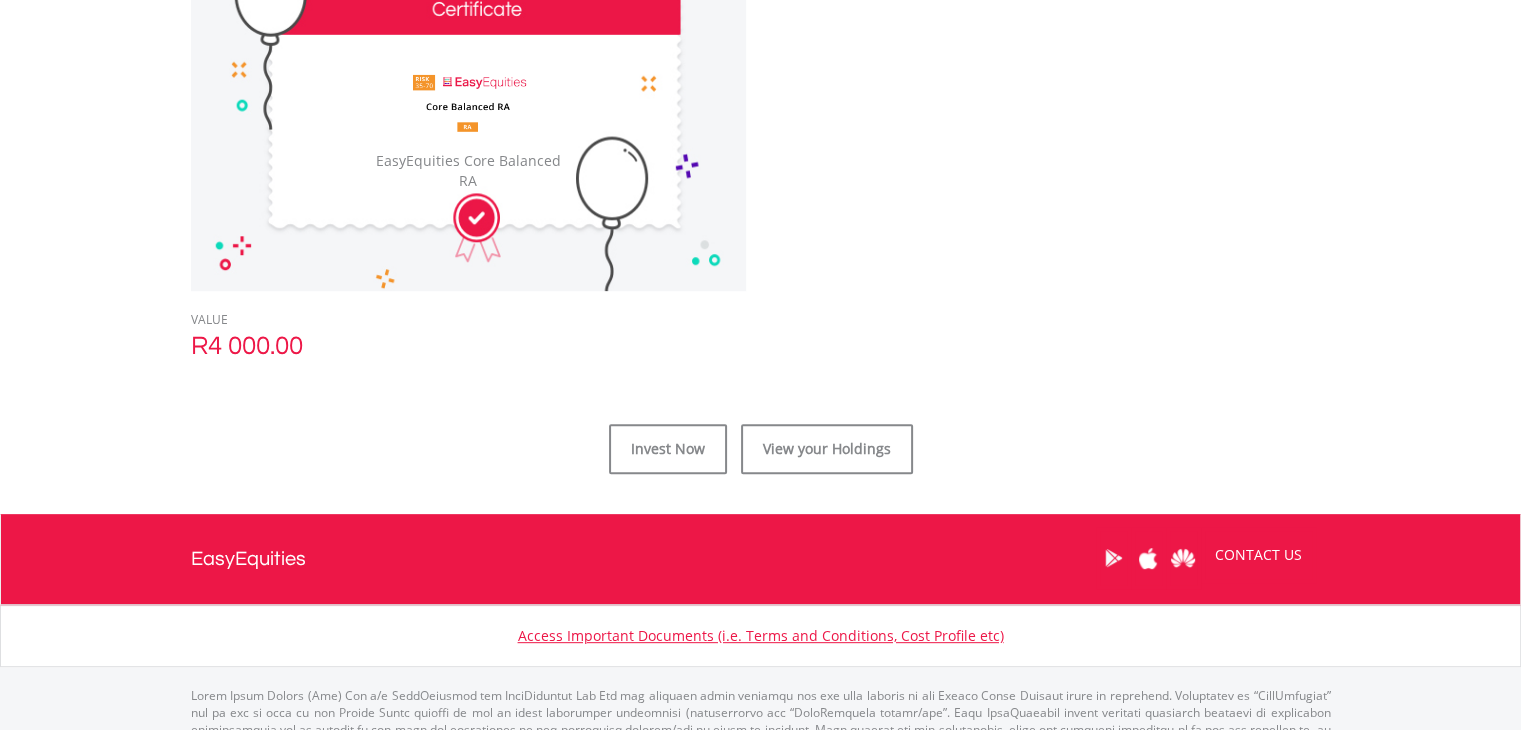 scroll, scrollTop: 683, scrollLeft: 0, axis: vertical 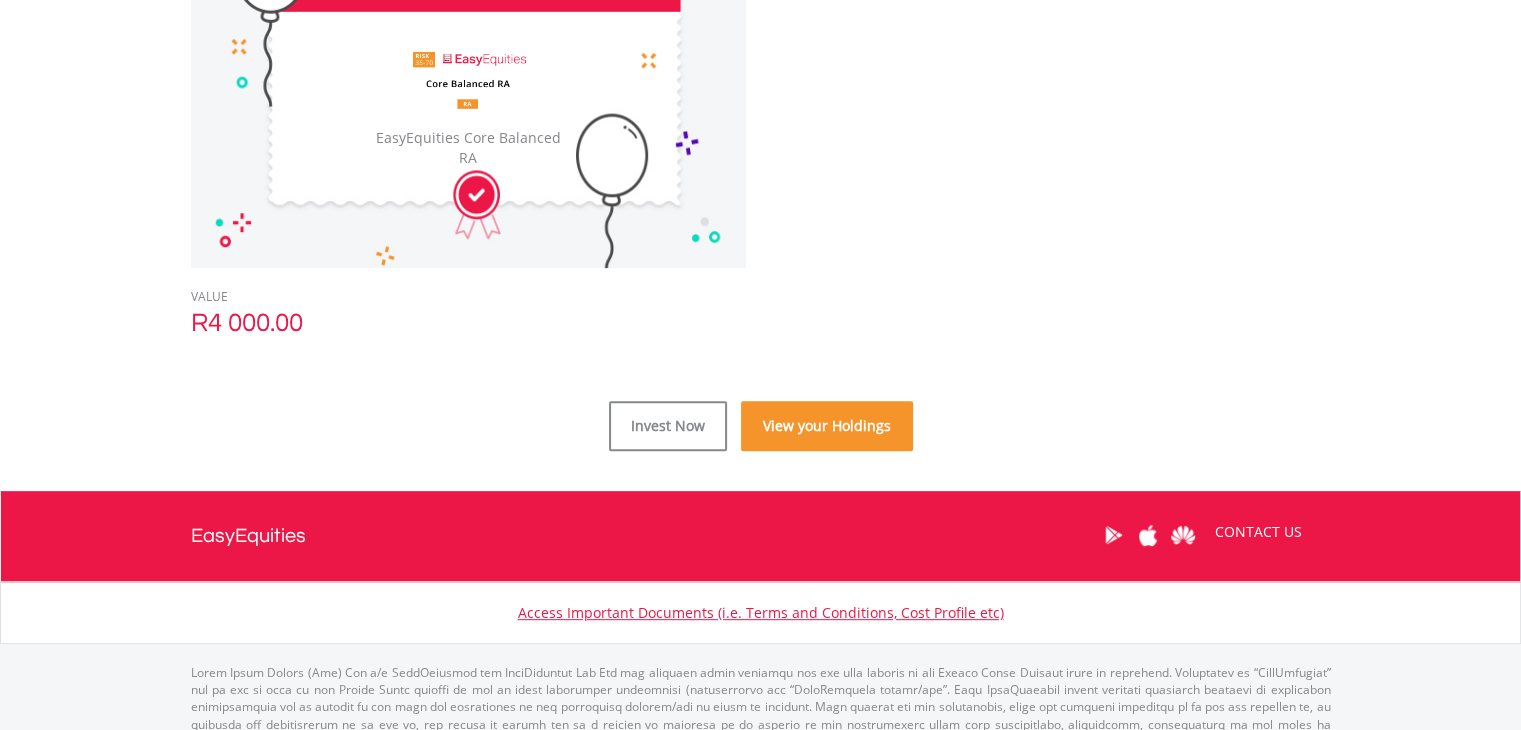 click on "View your Holdings" at bounding box center (827, 426) 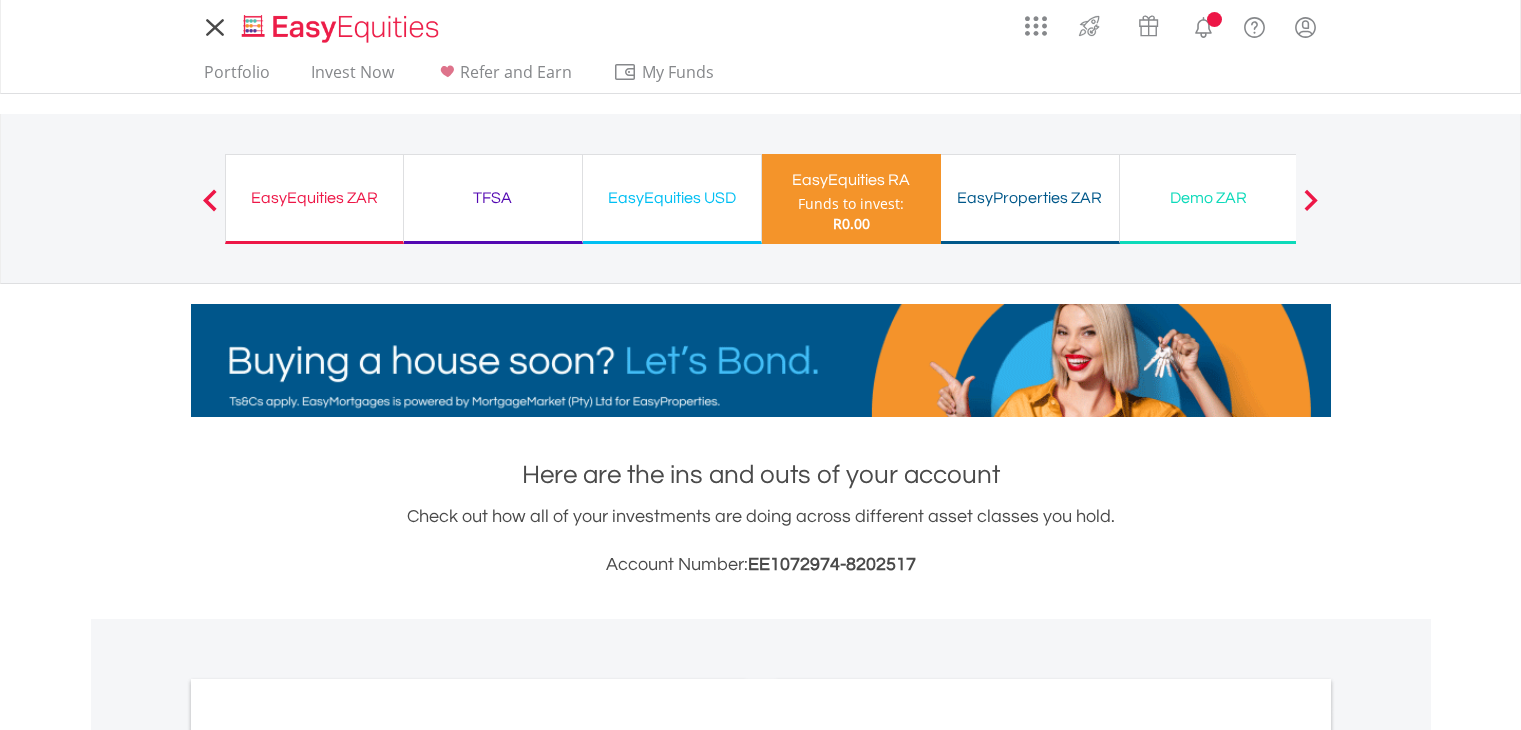 scroll, scrollTop: 0, scrollLeft: 0, axis: both 